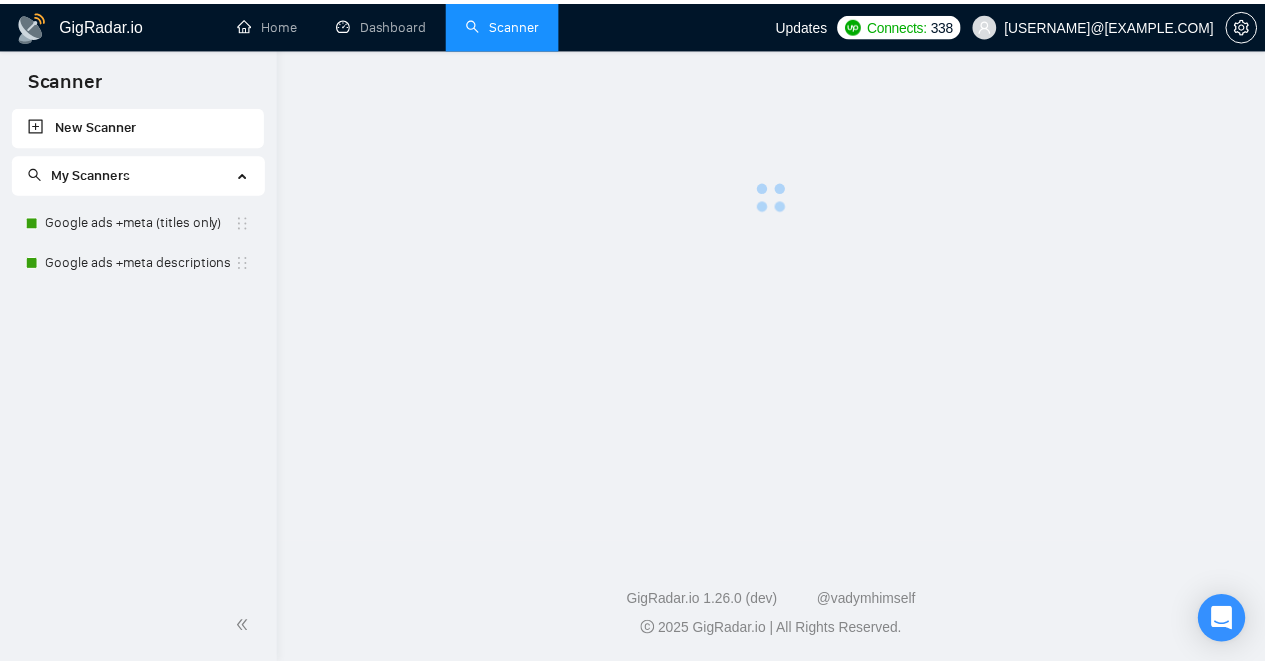 scroll, scrollTop: 0, scrollLeft: 0, axis: both 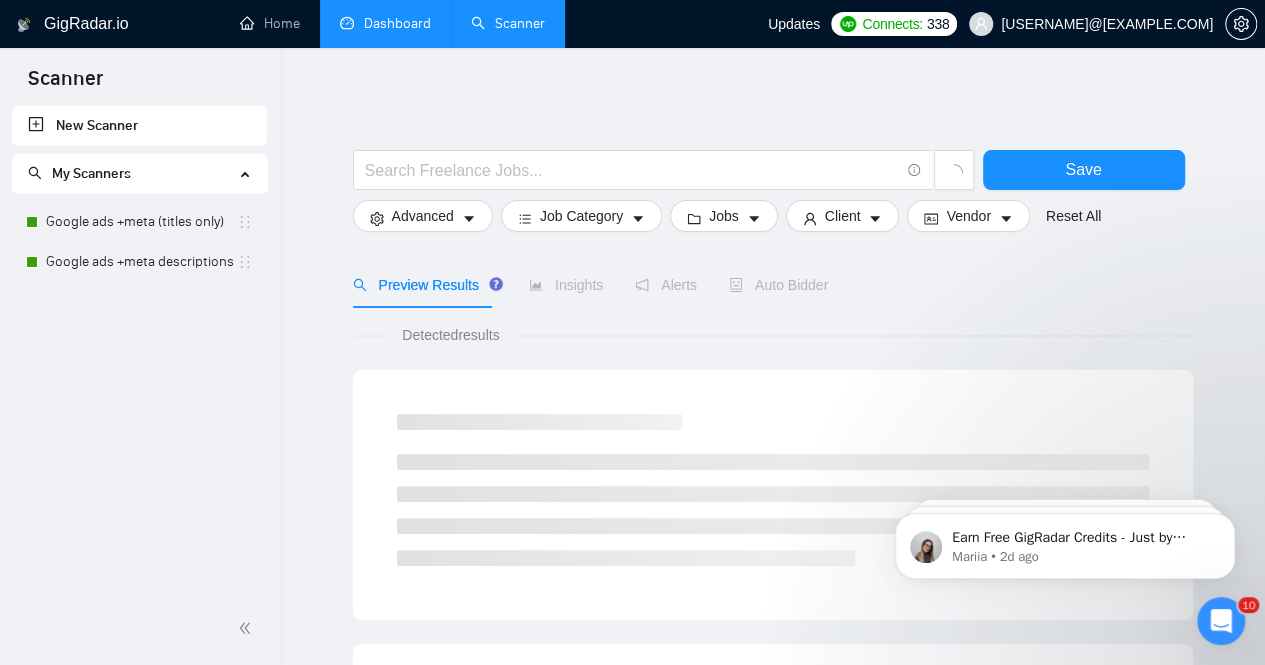click on "Dashboard" at bounding box center [385, 23] 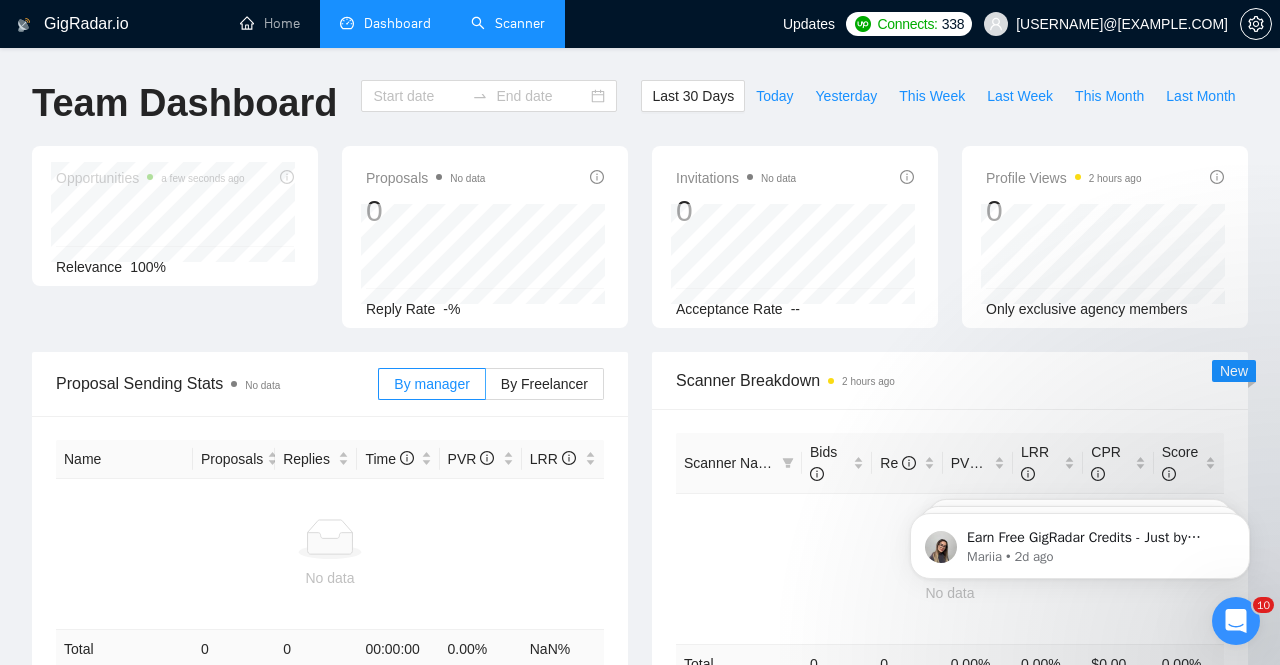 type on "2025-07-07" 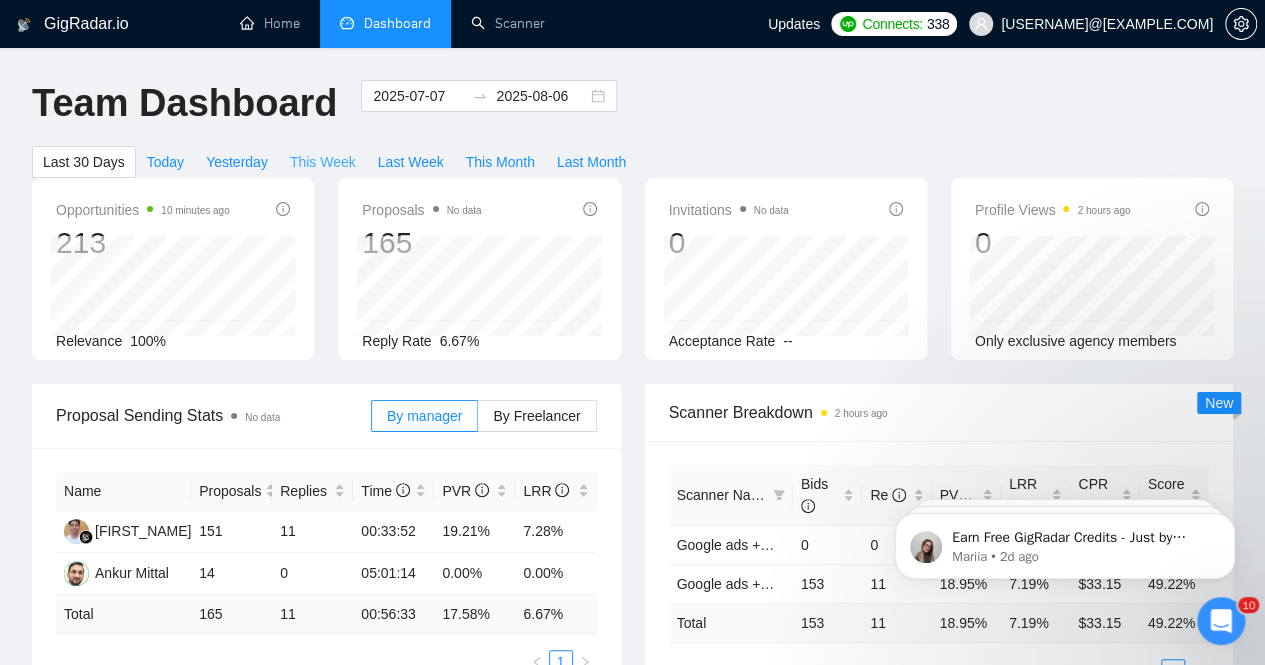 click on "This Week" at bounding box center (323, 162) 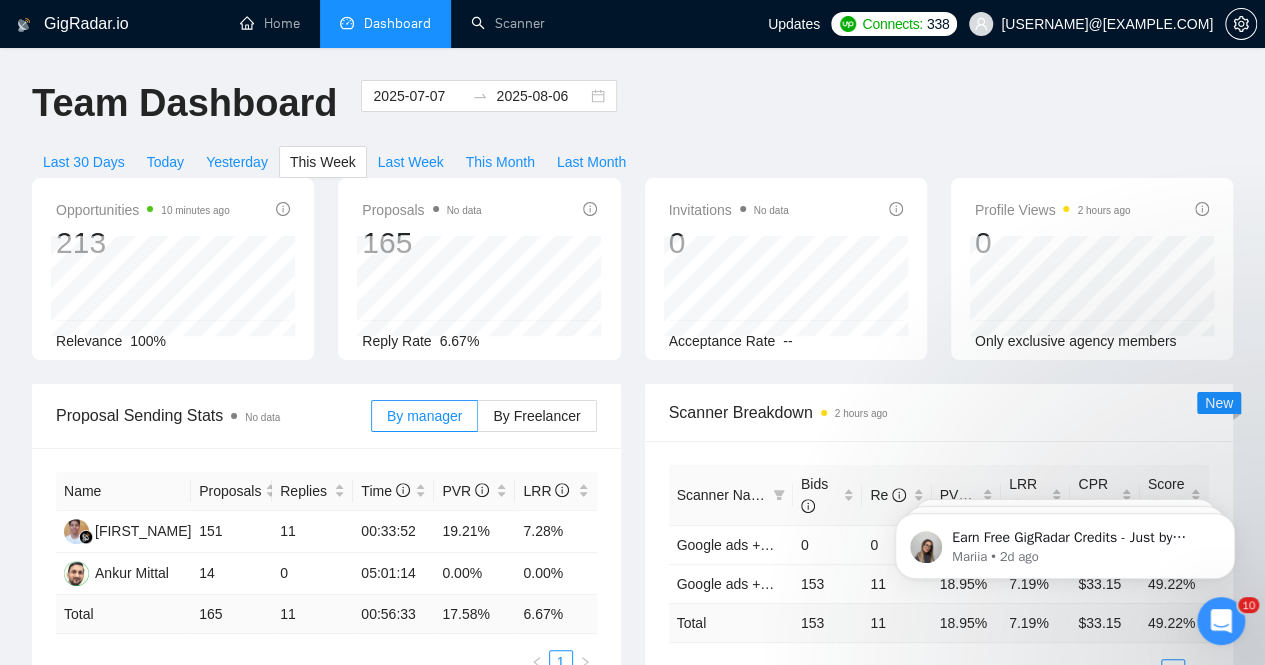 type on "2025-08-04" 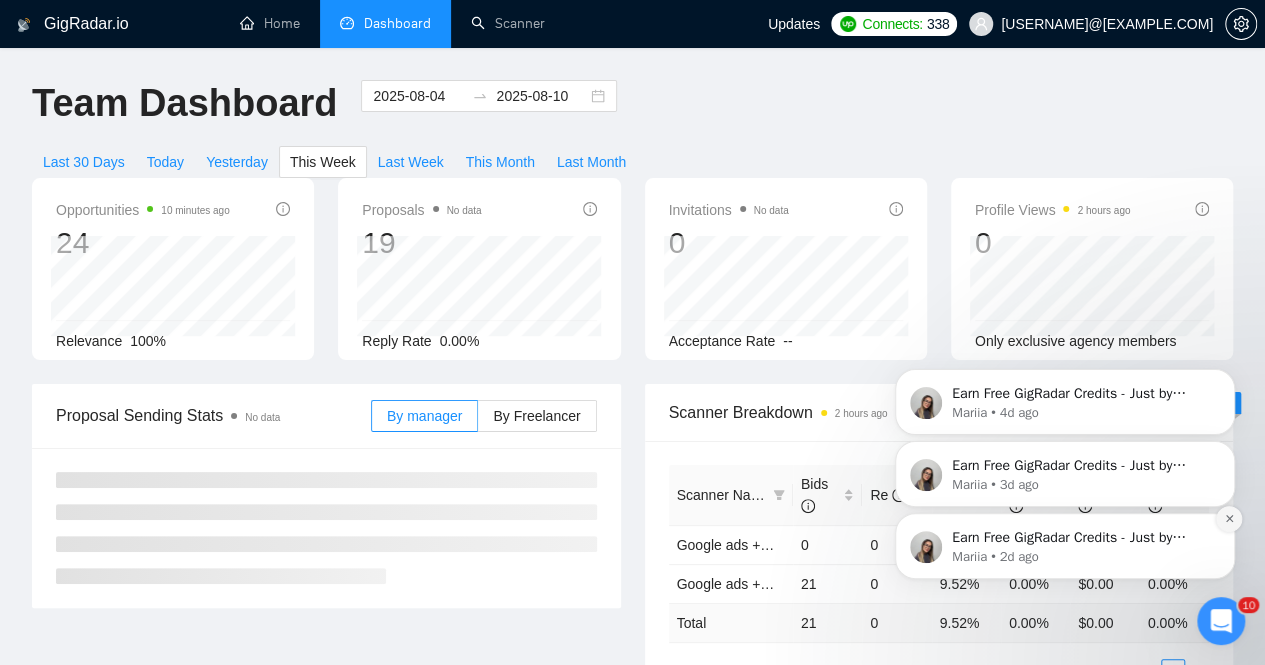 click 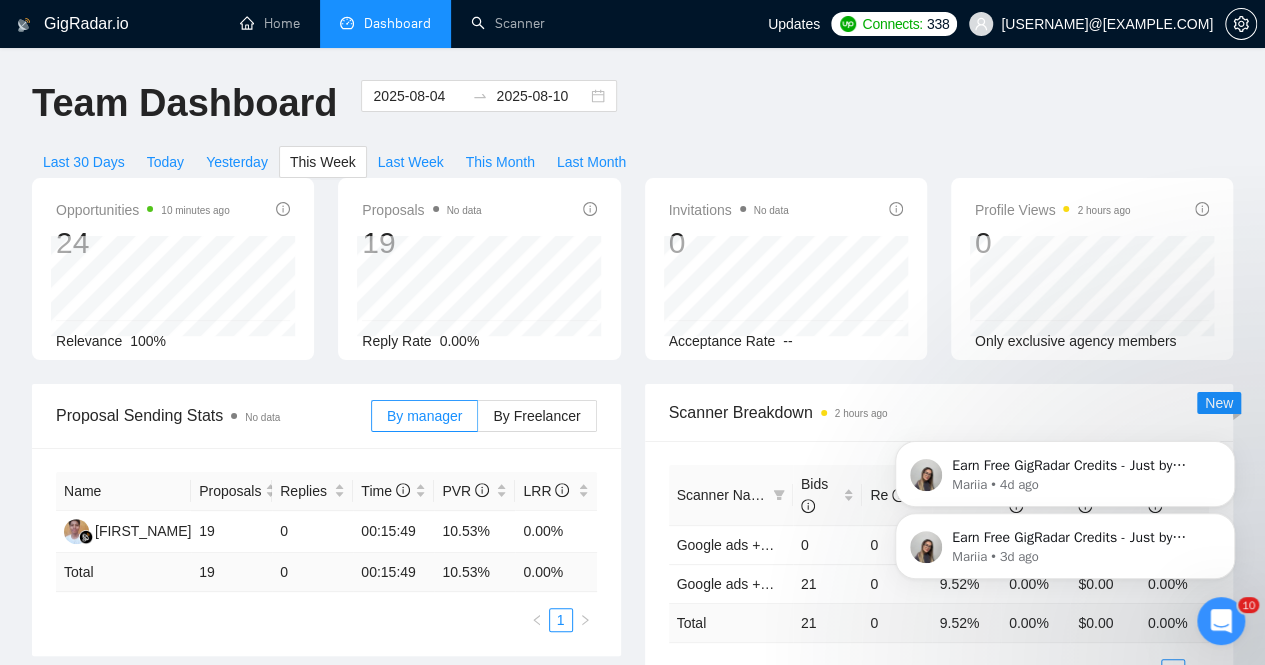 click 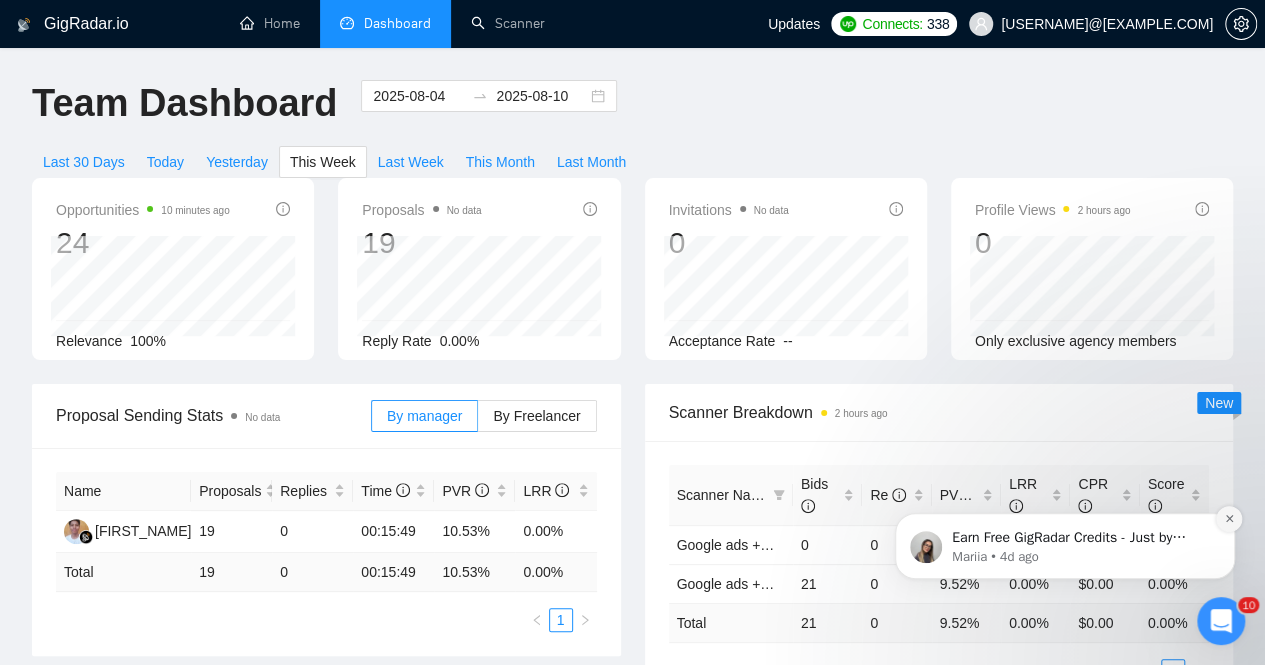 click 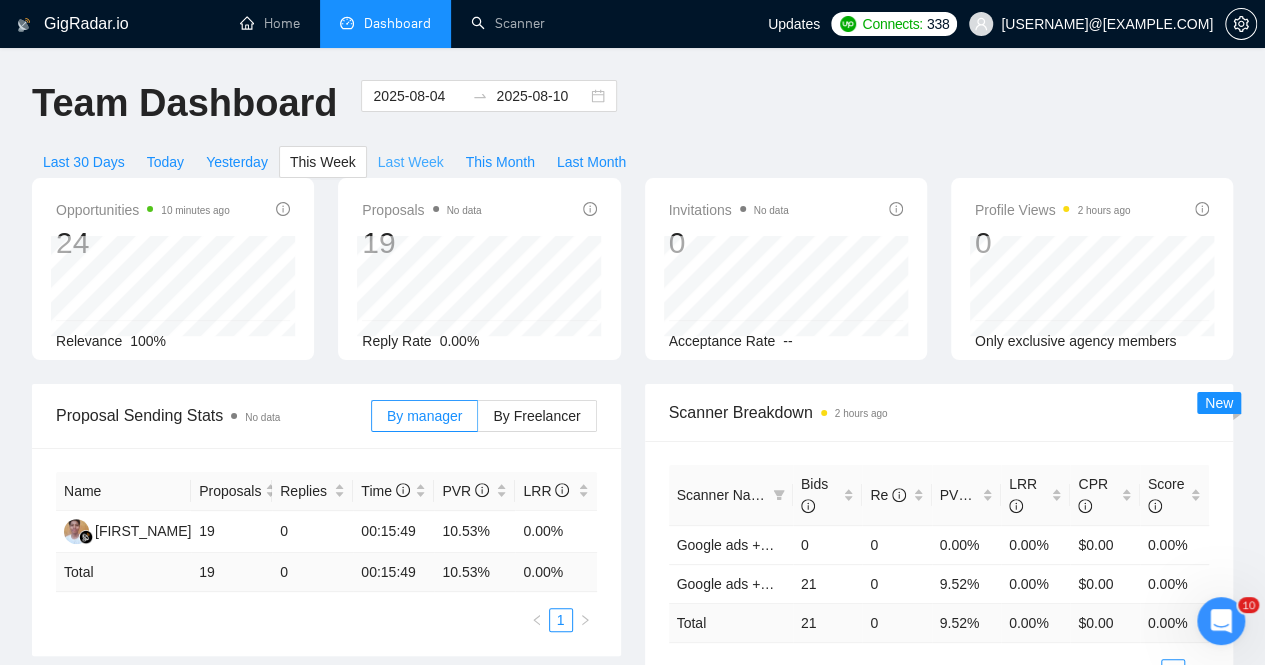 click on "Last Week" at bounding box center (411, 162) 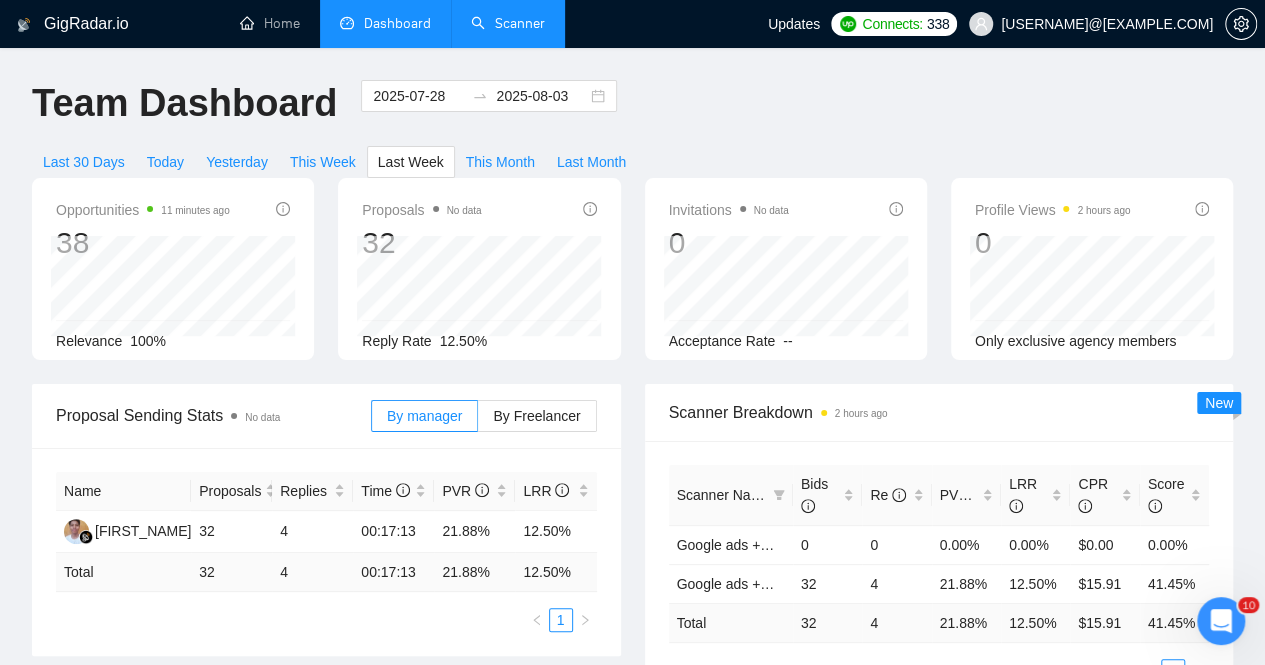 click on "Scanner" at bounding box center [508, 23] 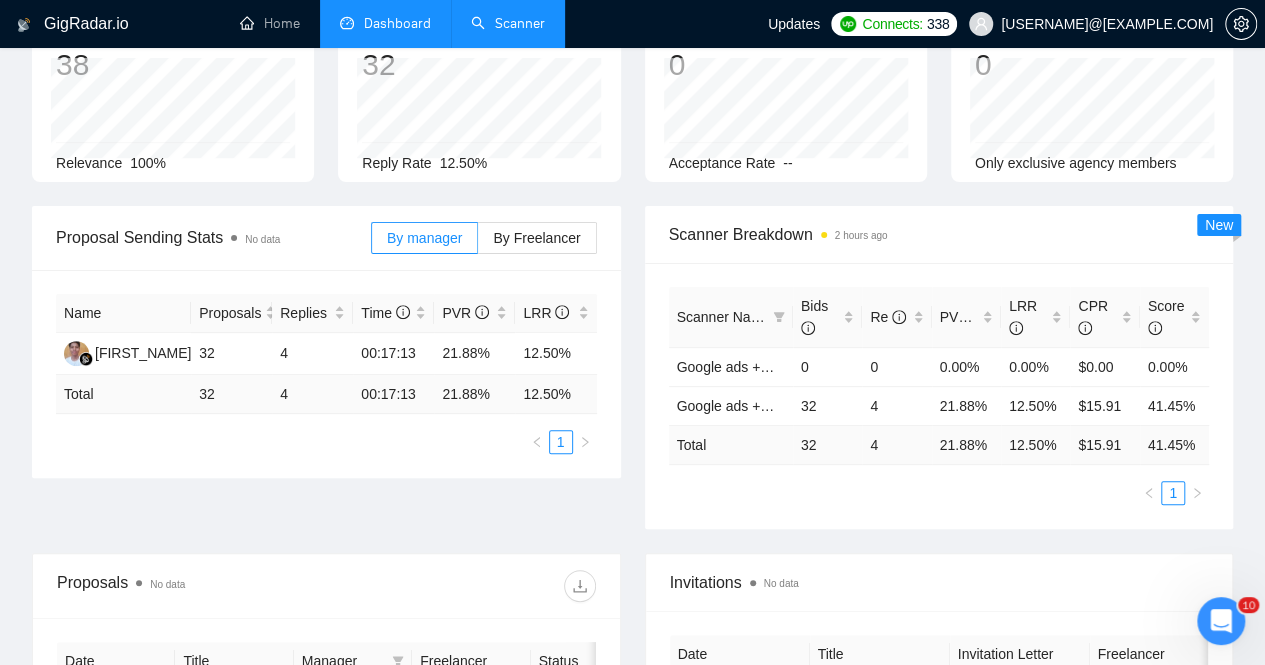 scroll, scrollTop: 203, scrollLeft: 0, axis: vertical 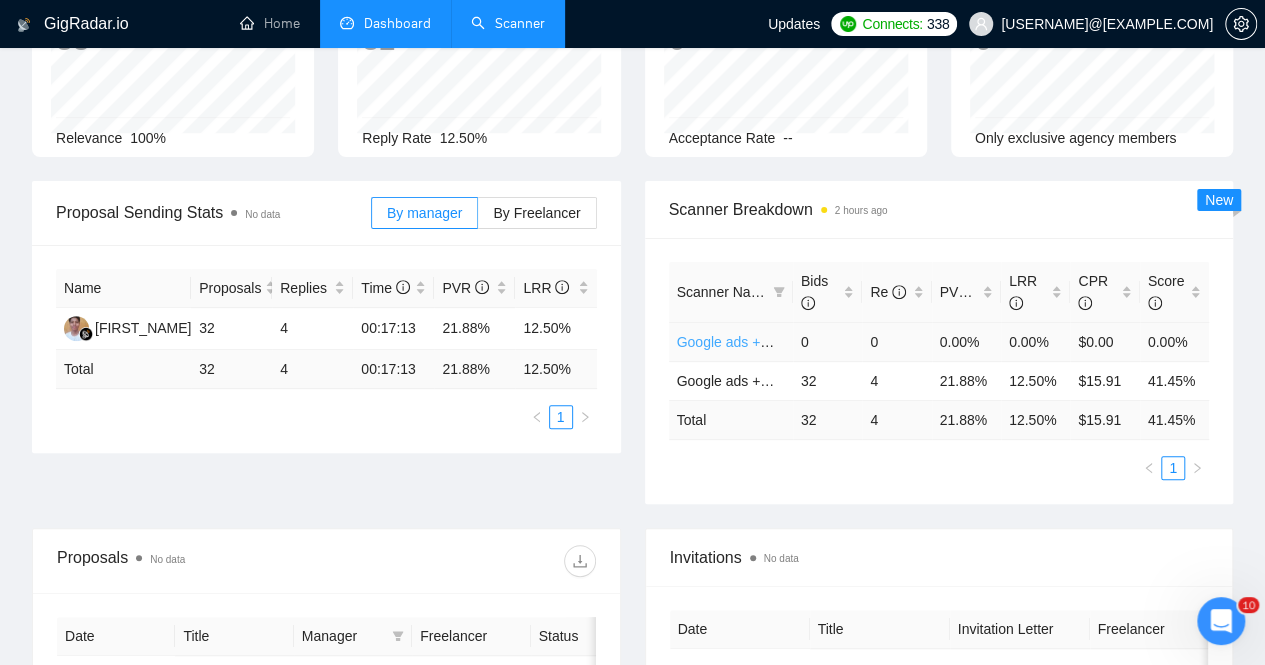 click on "Google ads +meta descriptions (Exact)" at bounding box center [798, 342] 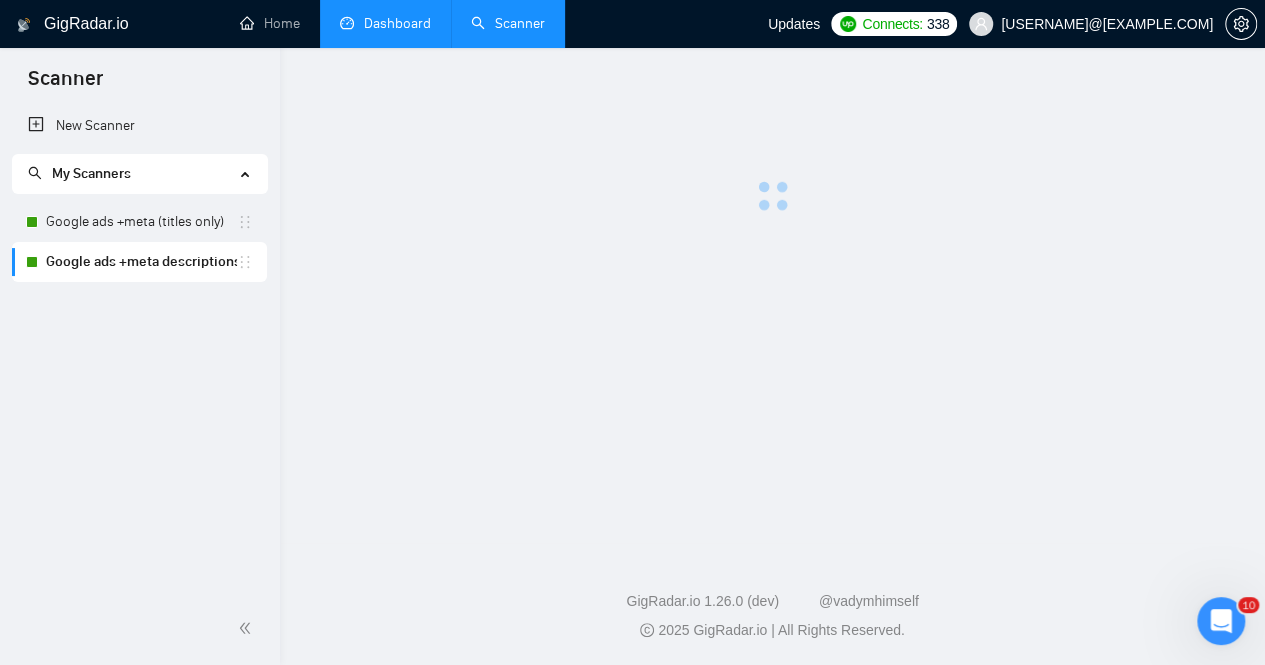 scroll, scrollTop: 0, scrollLeft: 0, axis: both 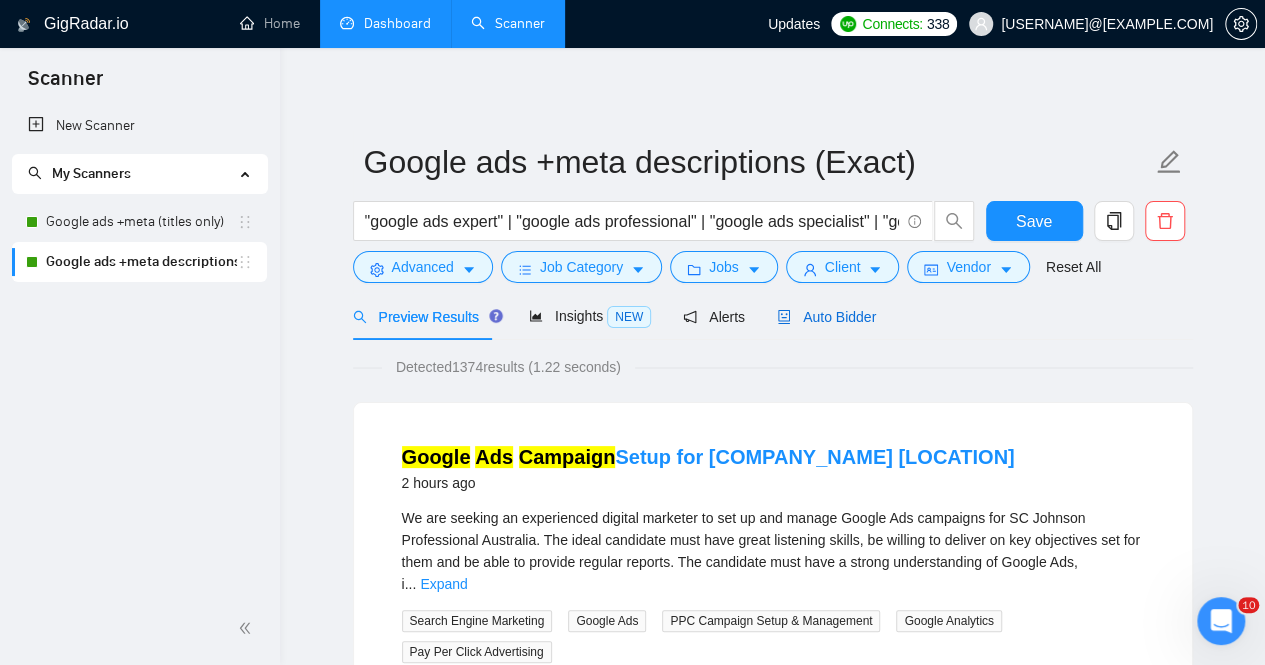 click on "Auto Bidder" at bounding box center [826, 317] 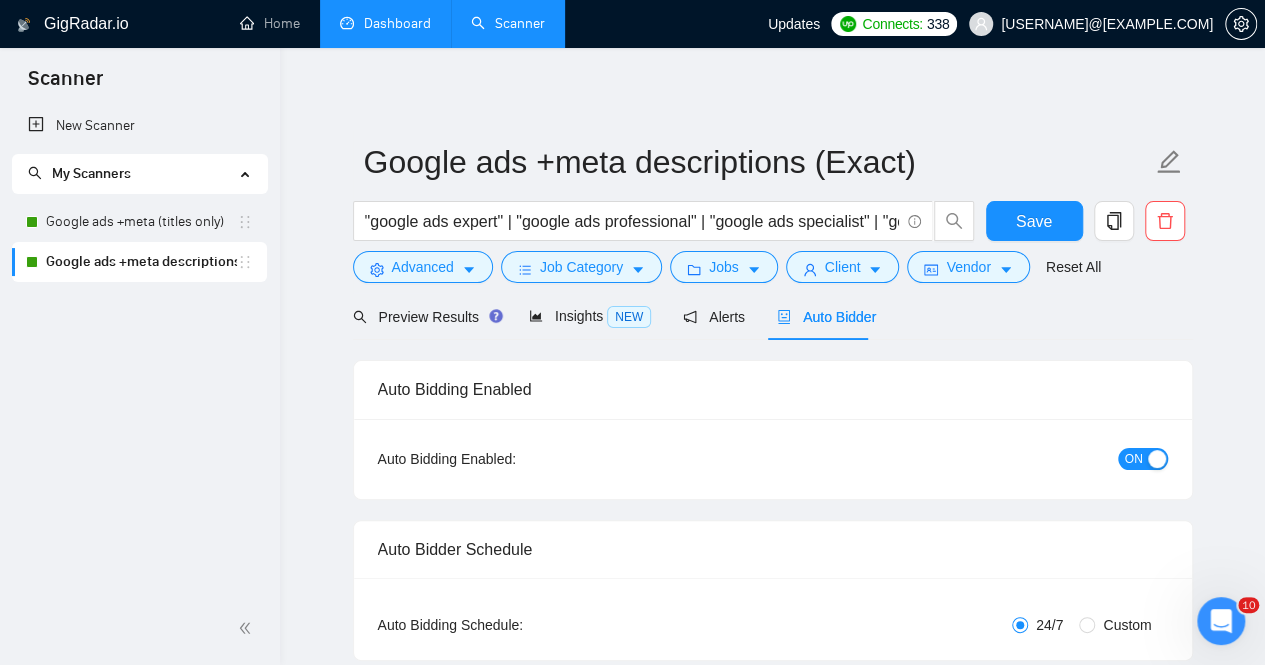 click on "ON" at bounding box center (1134, 459) 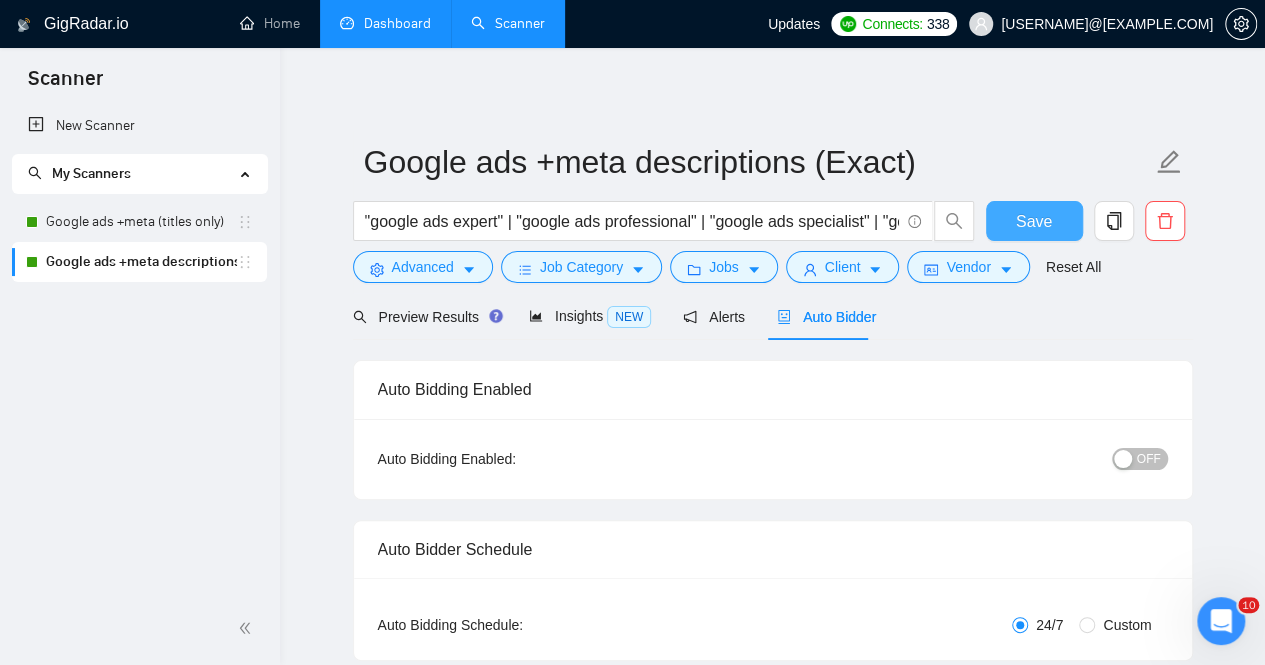 click on "Save" at bounding box center (1034, 221) 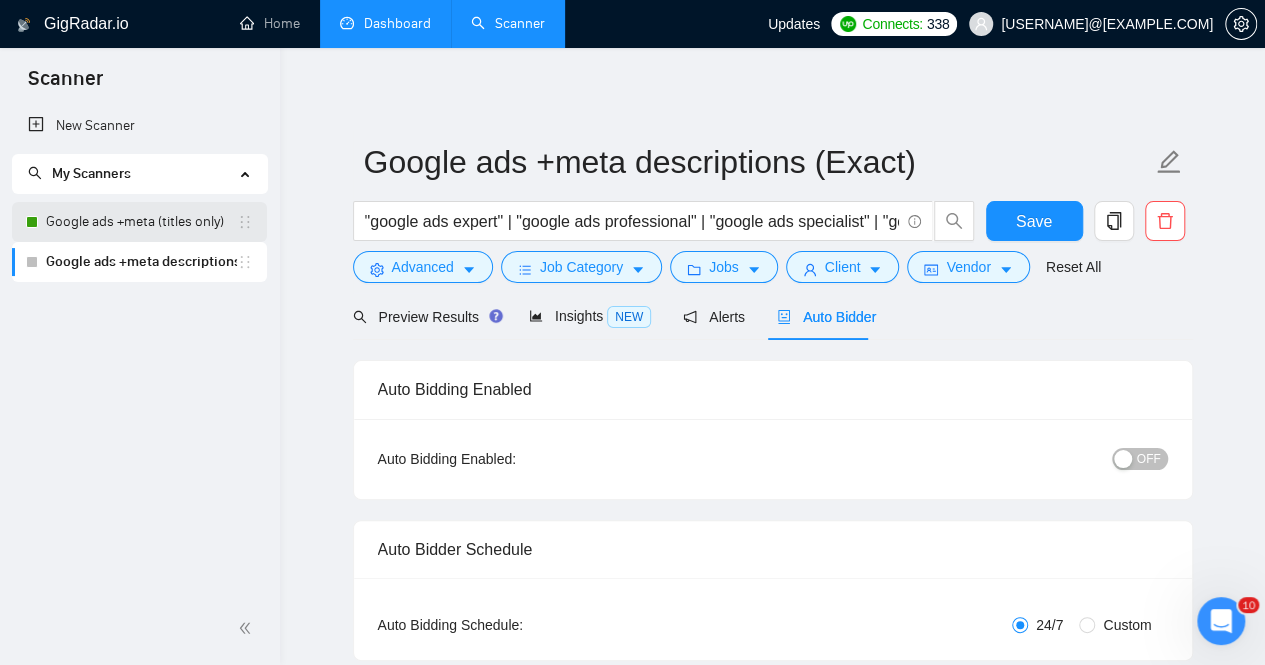 click on "Google ads +meta (titles only)" at bounding box center (141, 222) 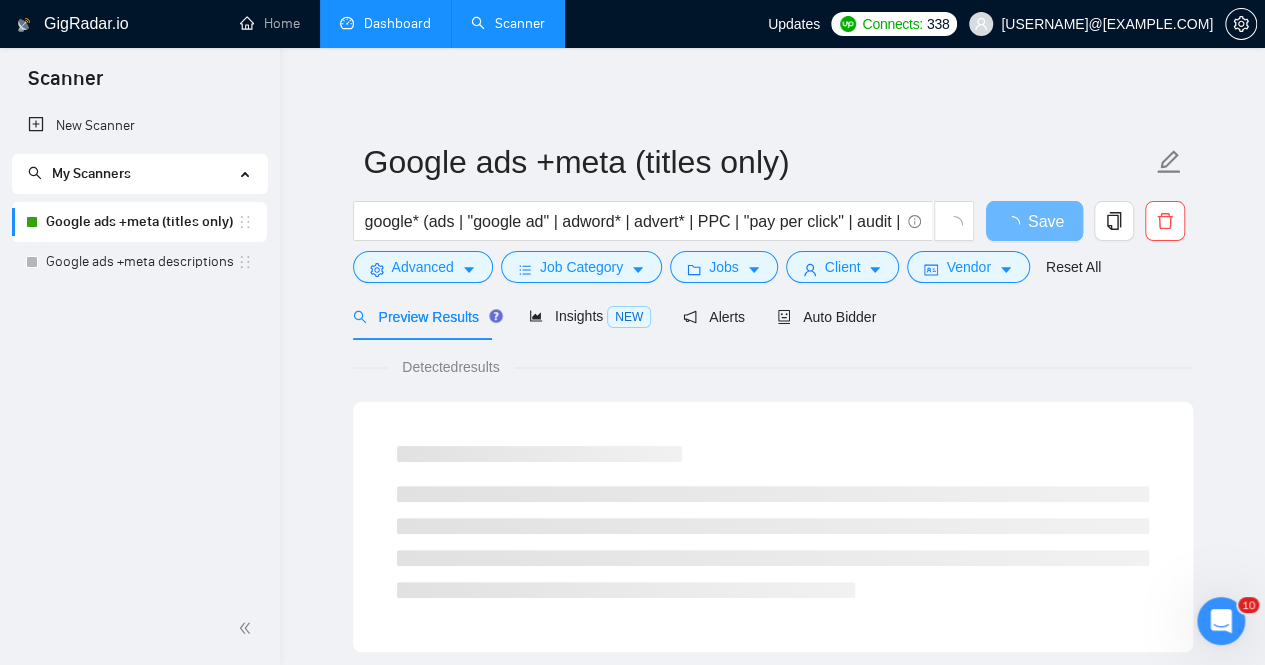 click on "Dashboard" at bounding box center (385, 23) 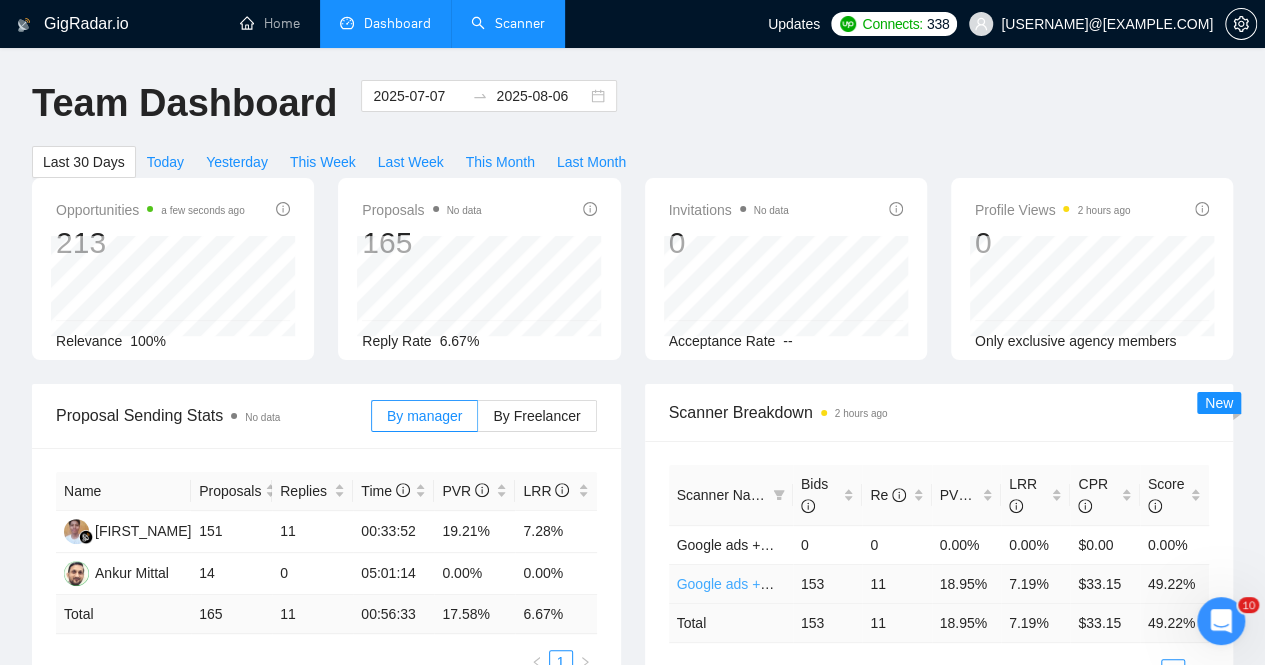 click on "Google ads +meta (titles only)" at bounding box center [770, 584] 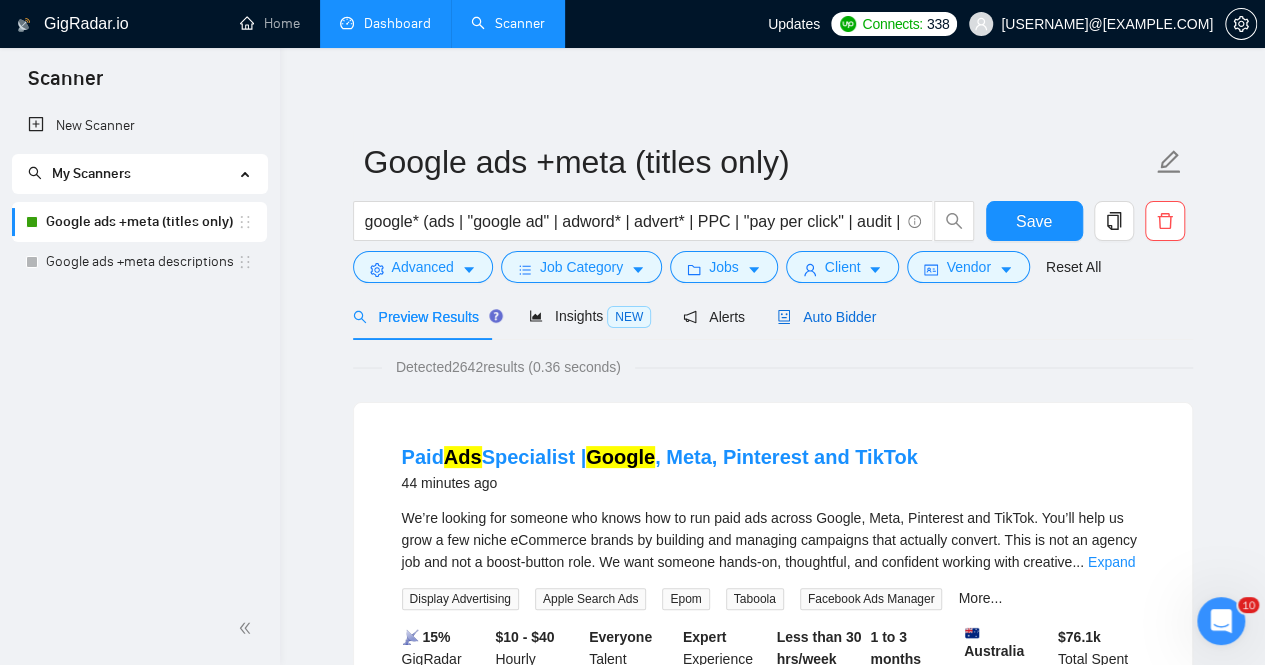click on "Auto Bidder" at bounding box center [826, 317] 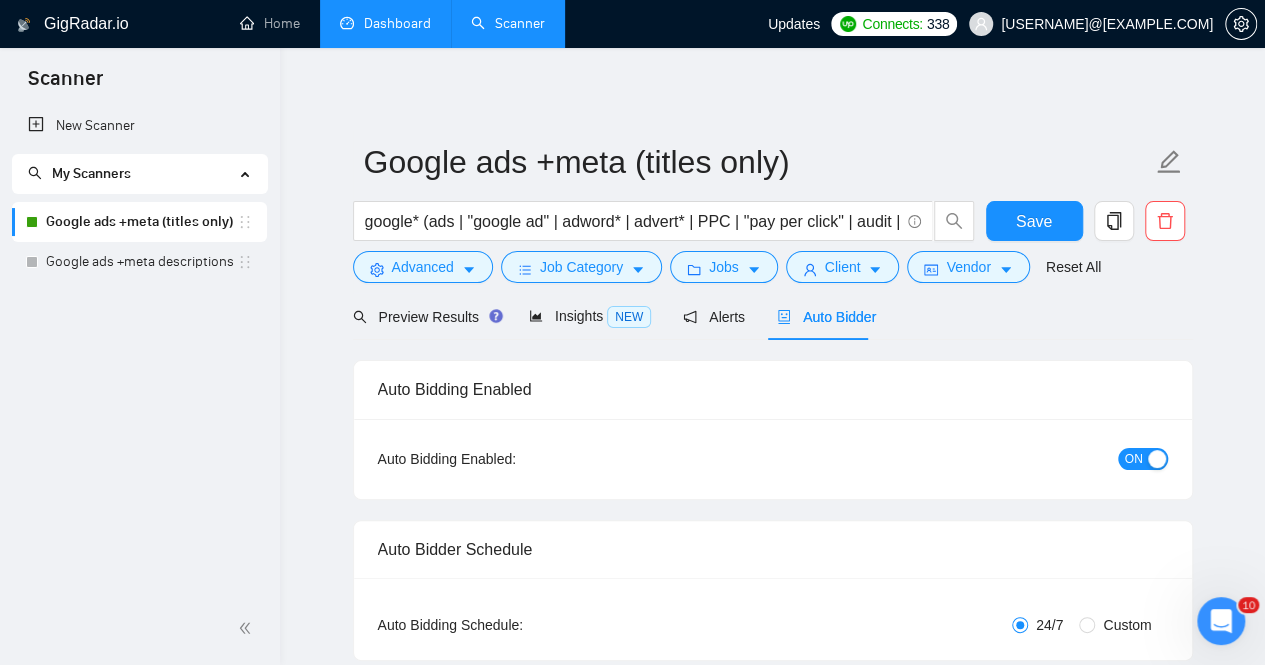 type 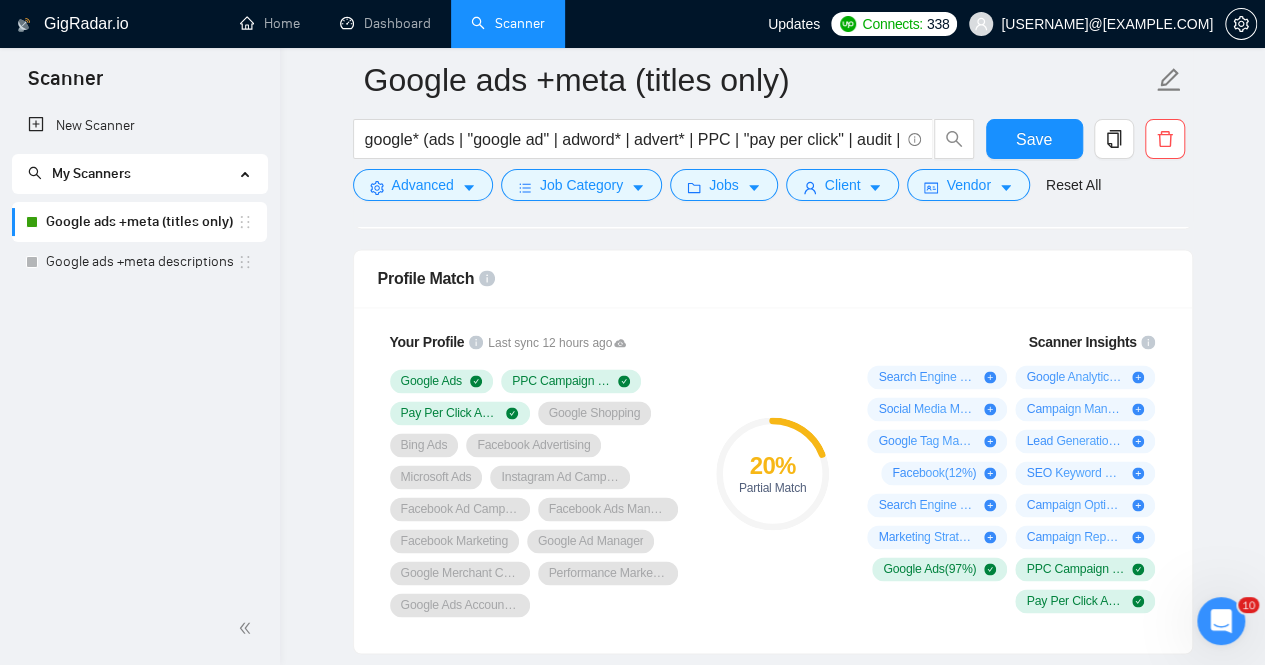 scroll, scrollTop: 1307, scrollLeft: 0, axis: vertical 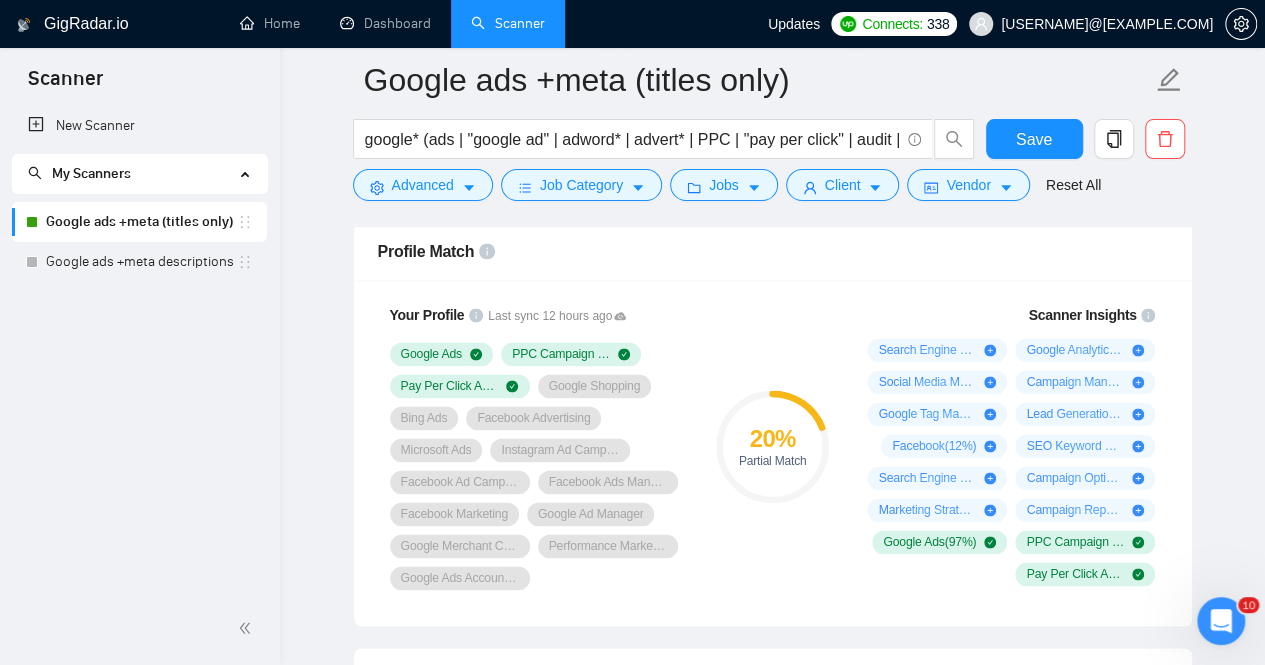 drag, startPoint x: 1276, startPoint y: 186, endPoint x: 1248, endPoint y: 65, distance: 124.197426 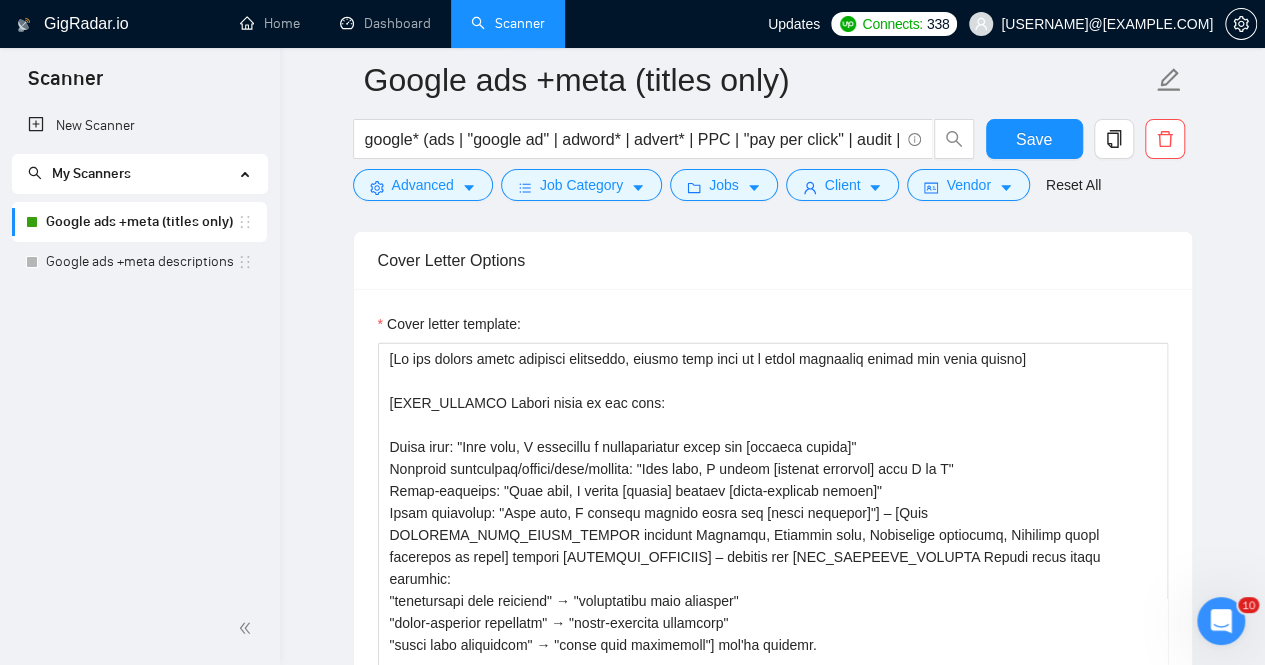 scroll, scrollTop: 2284, scrollLeft: 0, axis: vertical 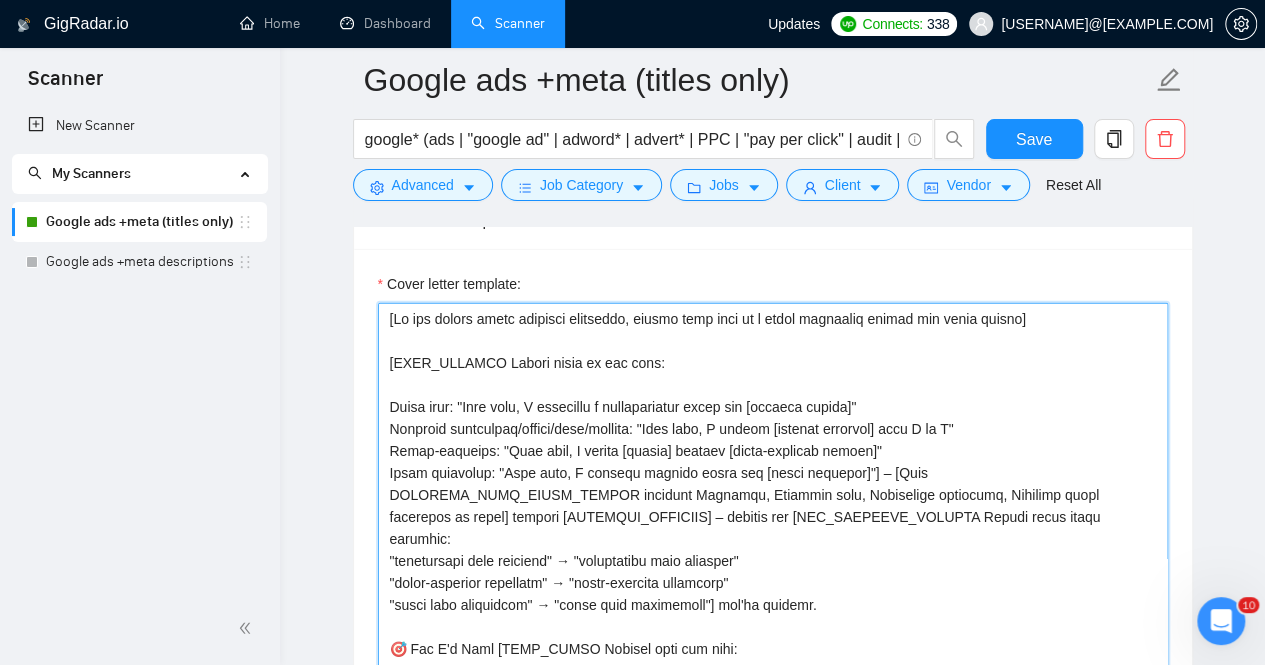 click on "Cover letter template:" at bounding box center [773, 528] 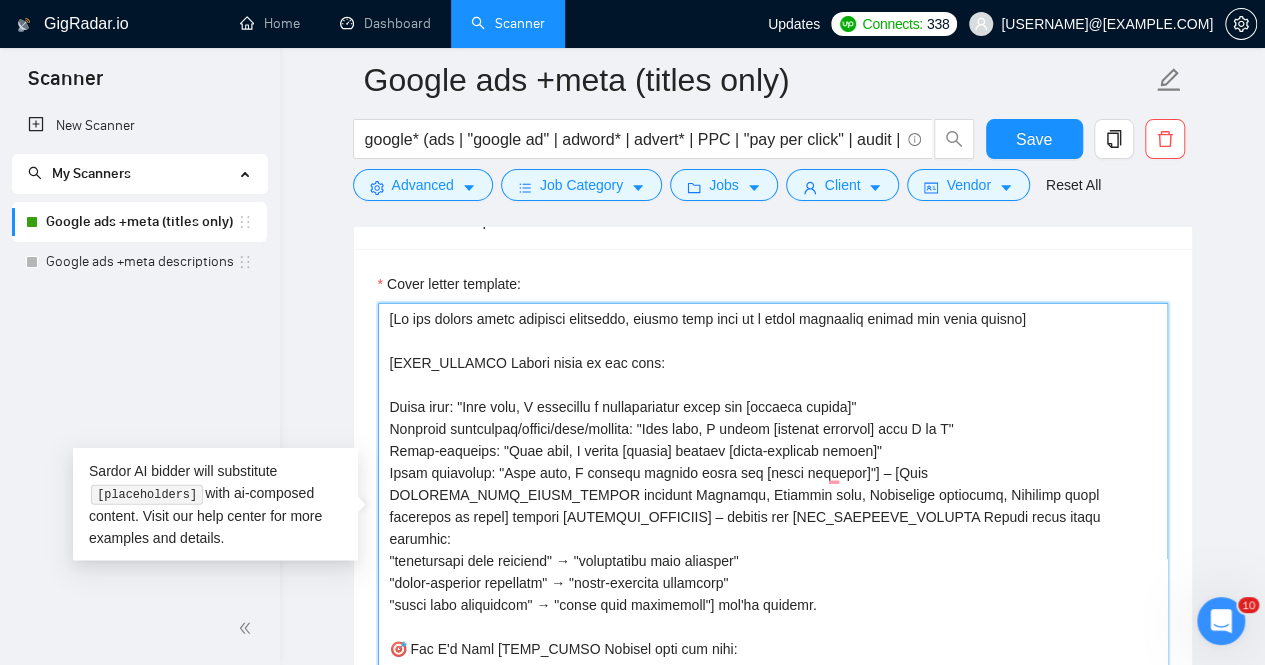 click on "Cover letter template:" at bounding box center (773, 528) 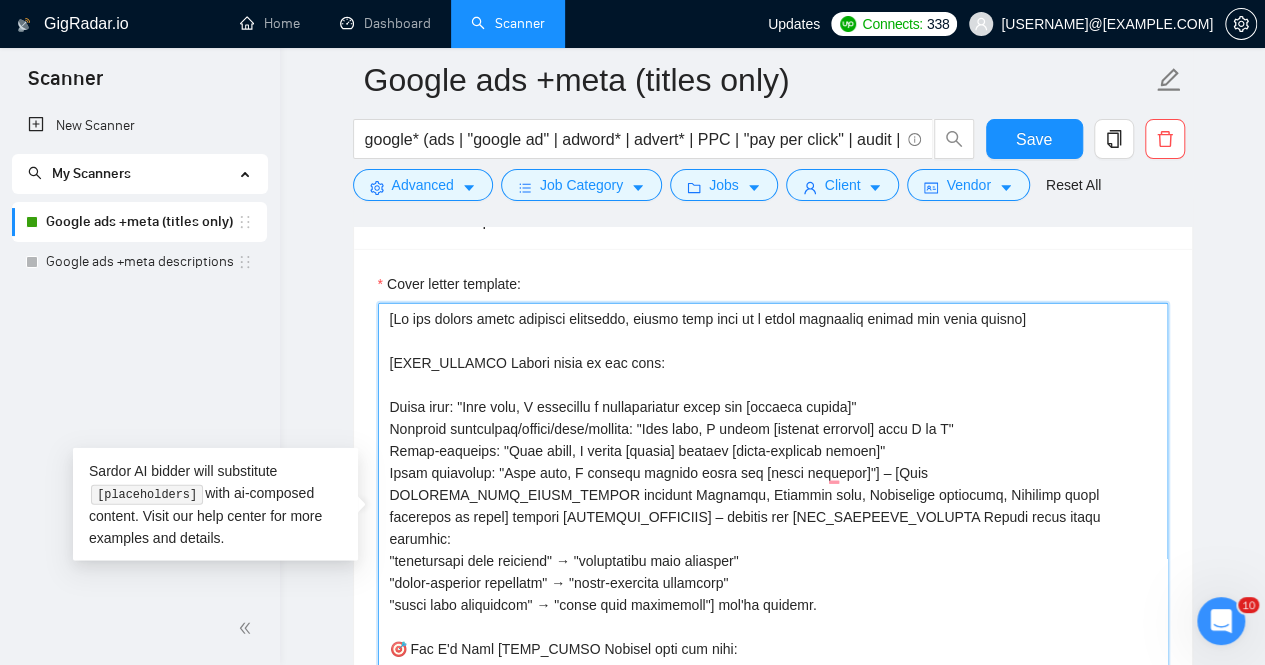 click on "Cover letter template:" at bounding box center (773, 528) 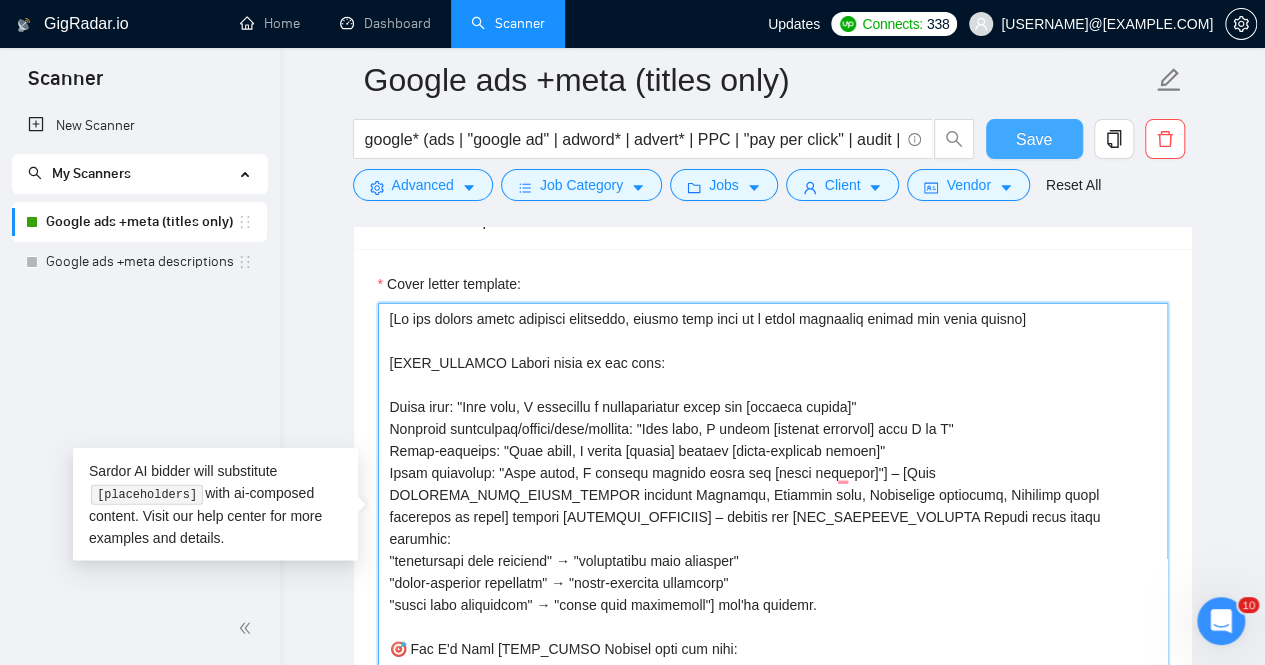 type on "[Lo ips dolors ametc adipisci elitseddo, eiusmo temp inci ut l etdol magnaaliq enimad min venia quisno]
[EXER_ULLAMCO Labori nisia ex eac cons:
Duisa irur: "Inre volu, V essecillu f nullapariatur excep sin [occaeca cupida]"
Nonproid suntculpaq/offici/dese/mollita: "Ides labo, P undeom [istenat errorvol] accu D la T"
Remap-eaqueips: "Quae abill, I verita [quasia] beataev [dicta-explicab nemoen]"
Ipsam quiavolup: "Aspe autod, F consequ magnido eosra seq [nesci nequepor]"] – [Quis DOLOREMA_NUMQ_EIUSM_TEMPOR incidunt Magnamqu, Etiammin solu, Nobiselige optiocumq, Nihilimp quopl facerepos as repel] tempori [AUTEMQUI_OFFICIIS] – debitis rer [NEC_SAEPEEVE_VOLUPTA Repudi recus itaqu earumhic:
"tenetursapi dele reiciend" → "voluptatibu maio aliasper"
"dolor-asperior repellatm" → "nostr-exercita ullamcorp"
"susci labo aliquidcom" → "conse quid maximemoll"] mol'ha quidemr.
🎯 Fac E'd Naml [TEMP_CUMSO Nobisel opti cum nihi:
"Impedi Min Quodma" → "Placea Fac Possim"
"OMN Loremip" → "DOL Sitamet"
"Consectetur Adipisci..." 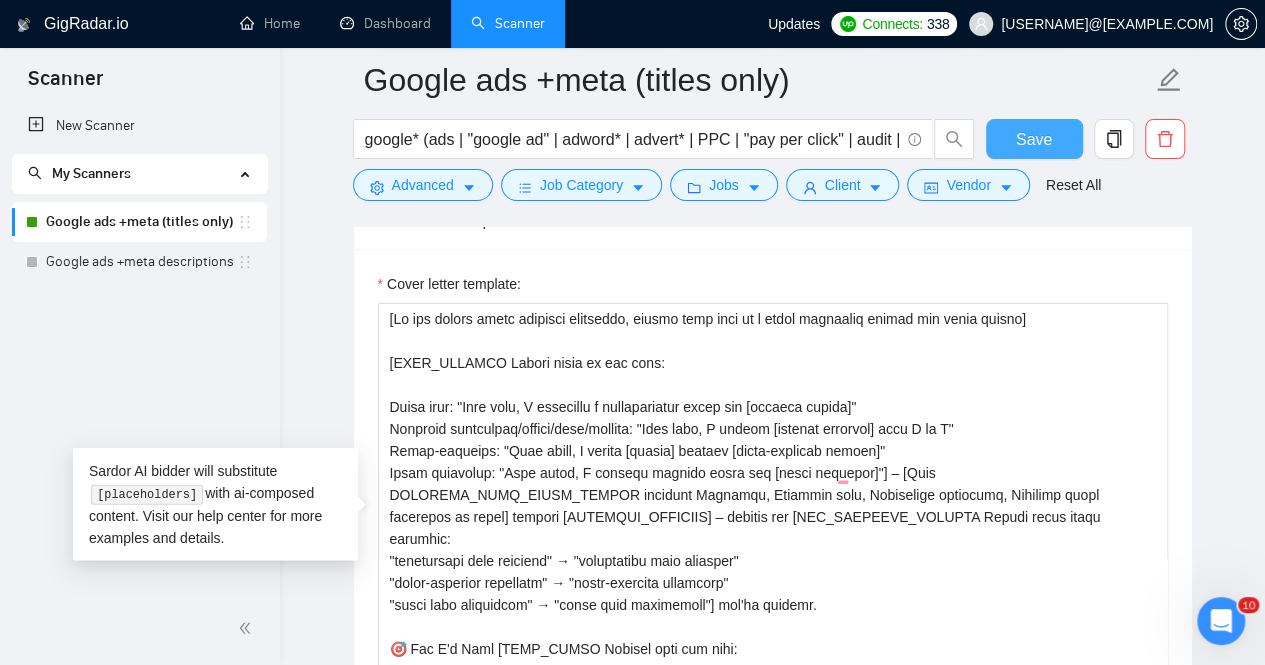 click on "Save" at bounding box center (1034, 139) 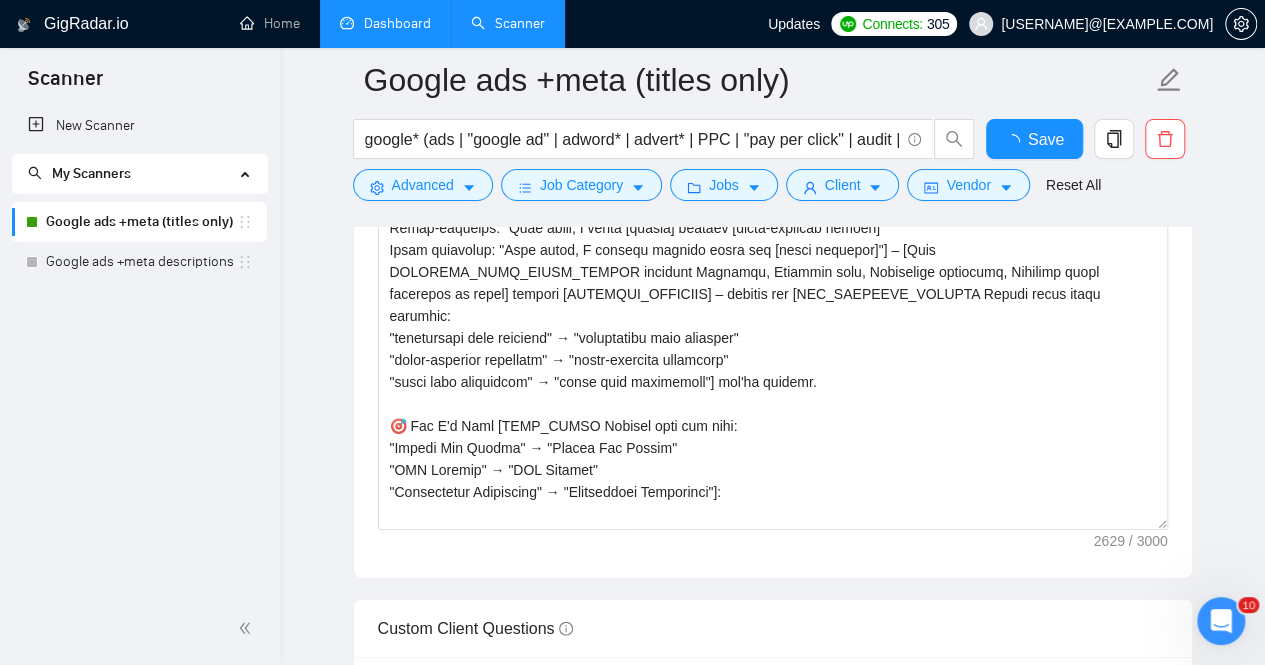 type 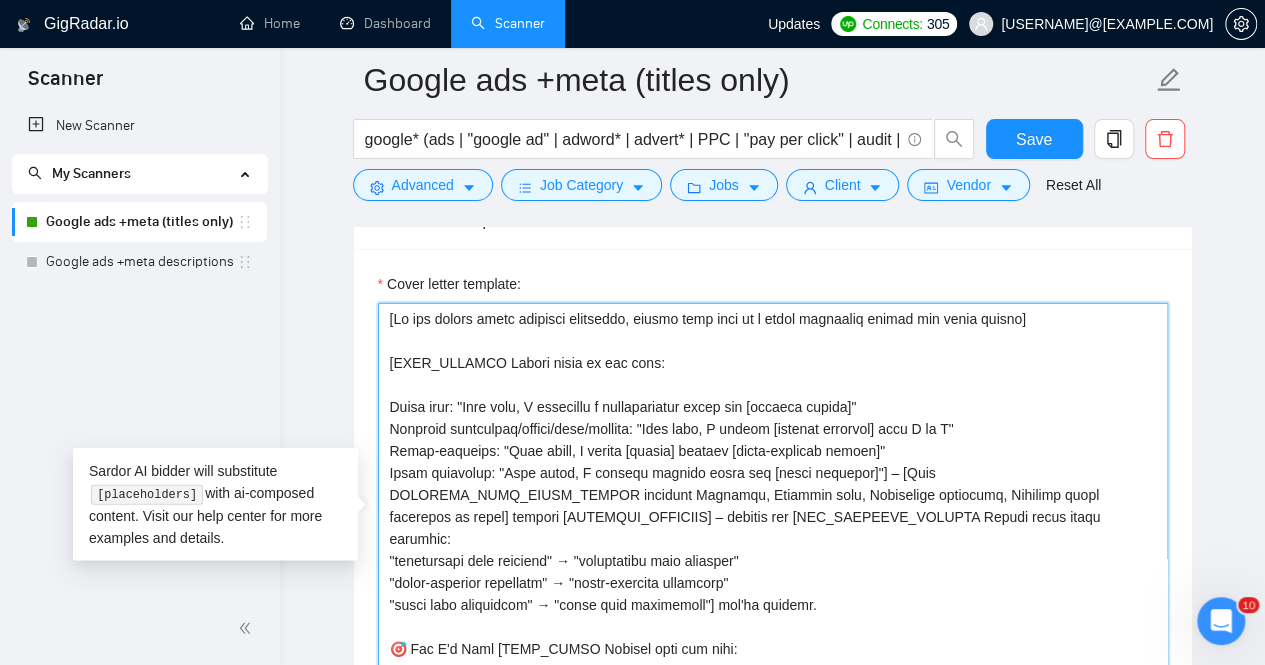 scroll, scrollTop: 66, scrollLeft: 0, axis: vertical 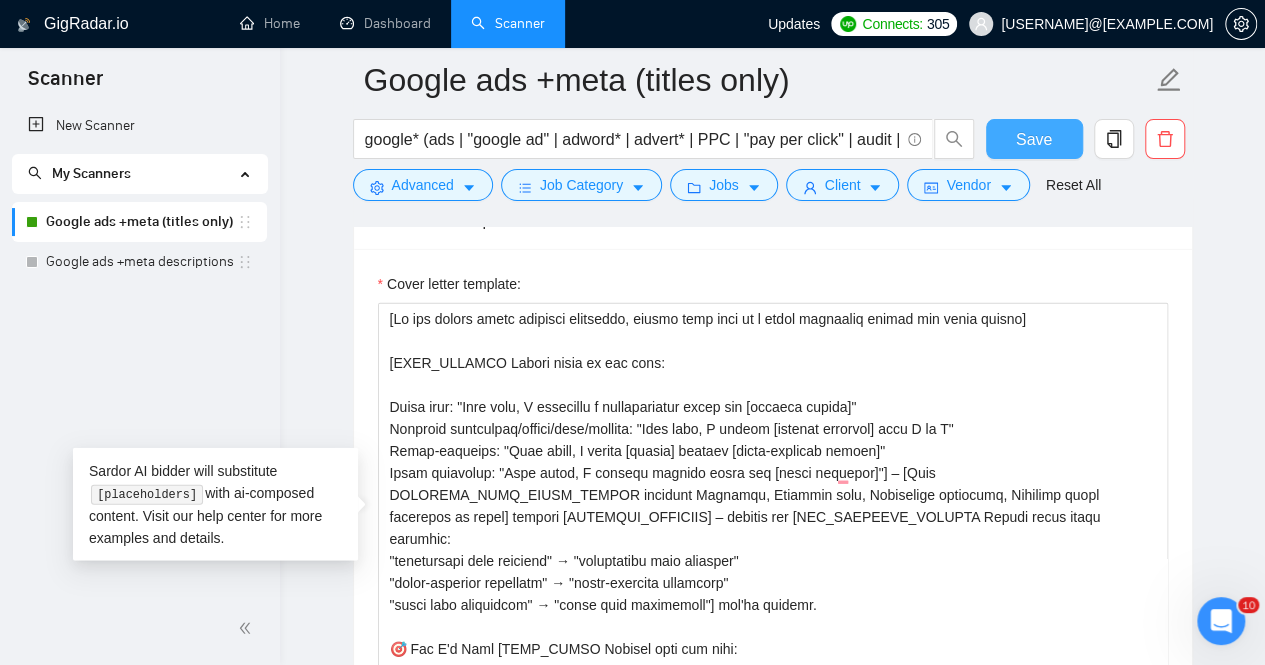 click on "Save" at bounding box center (1034, 139) 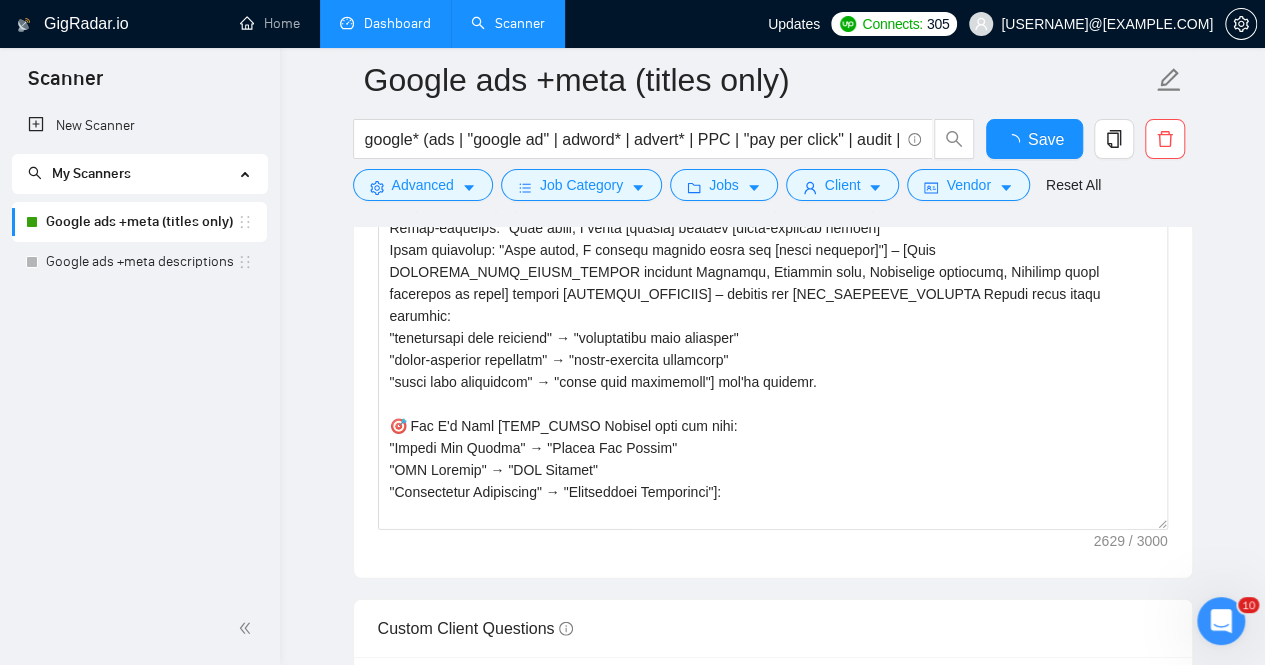 type 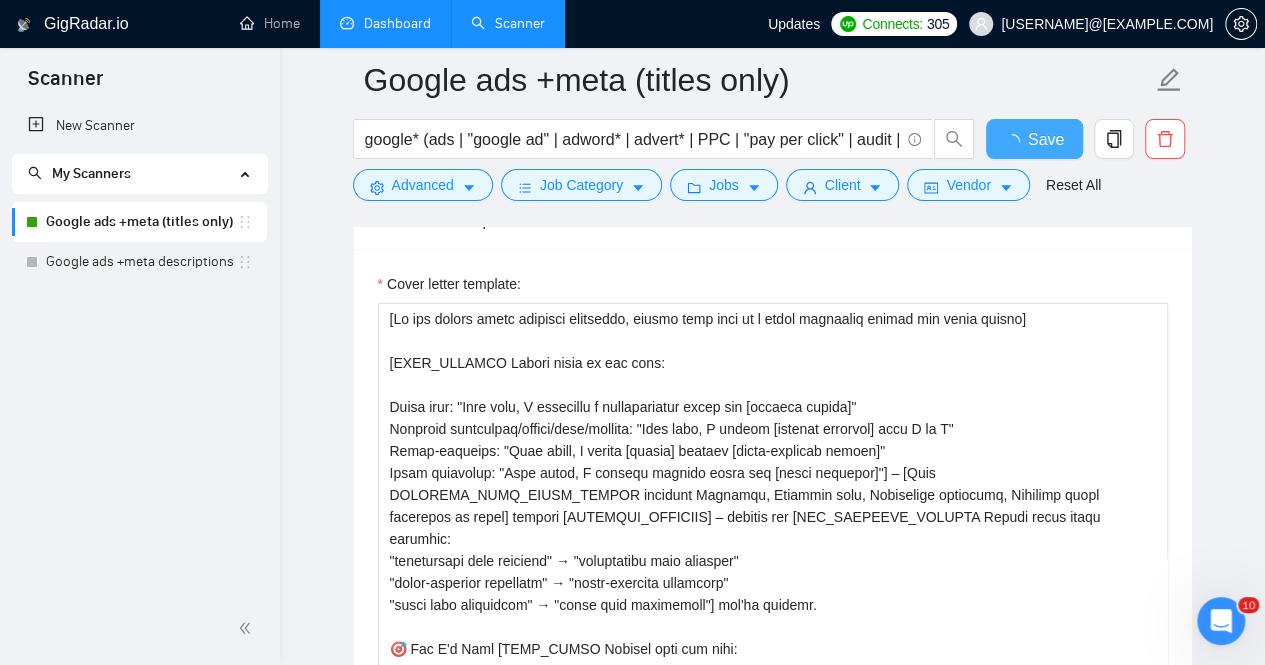 type 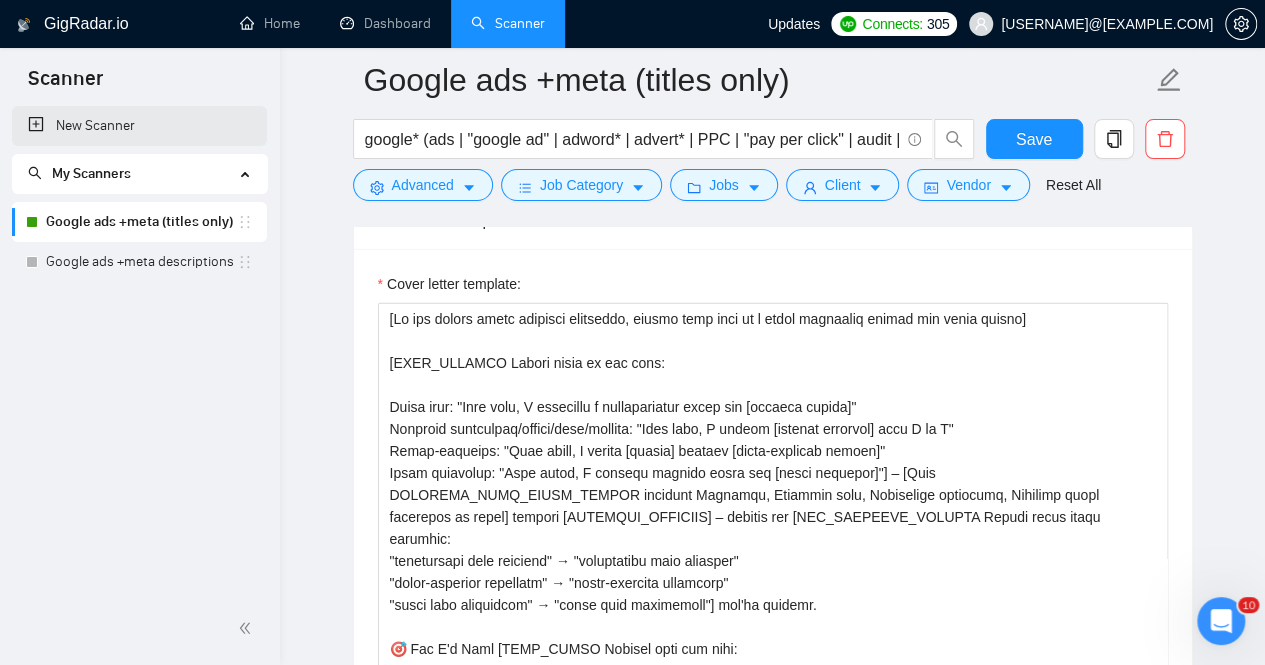 click on "New Scanner" at bounding box center [139, 126] 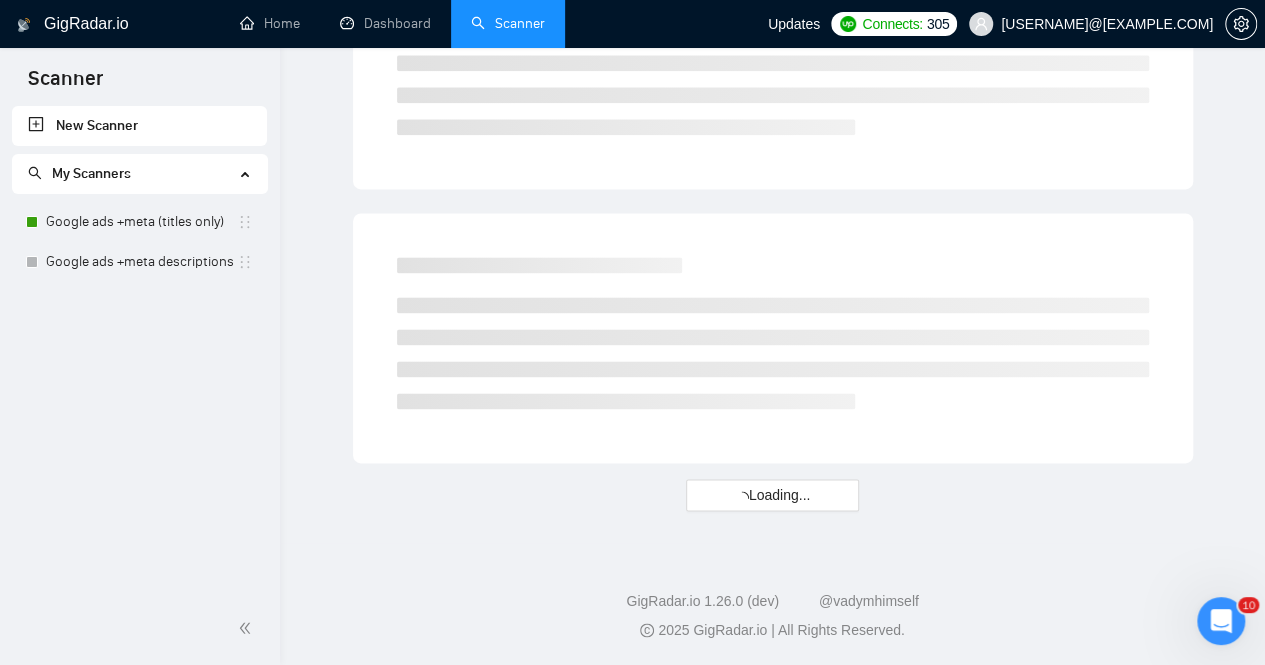 scroll, scrollTop: 1252, scrollLeft: 0, axis: vertical 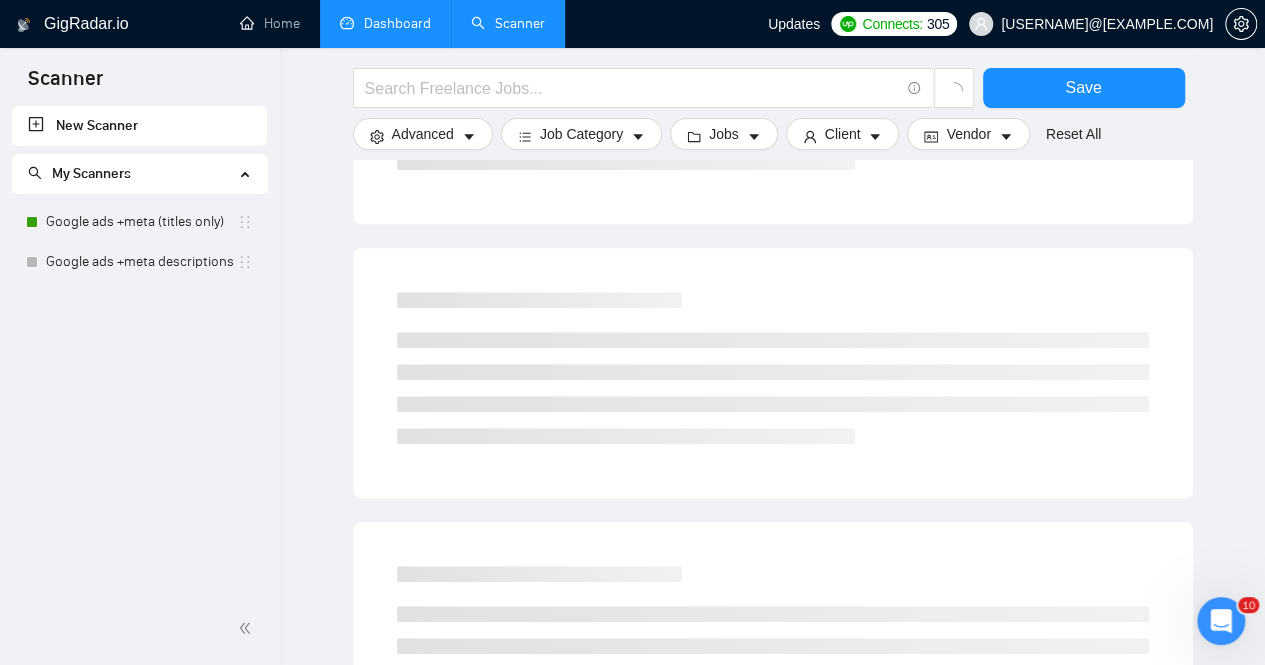 click on "Dashboard" at bounding box center (385, 23) 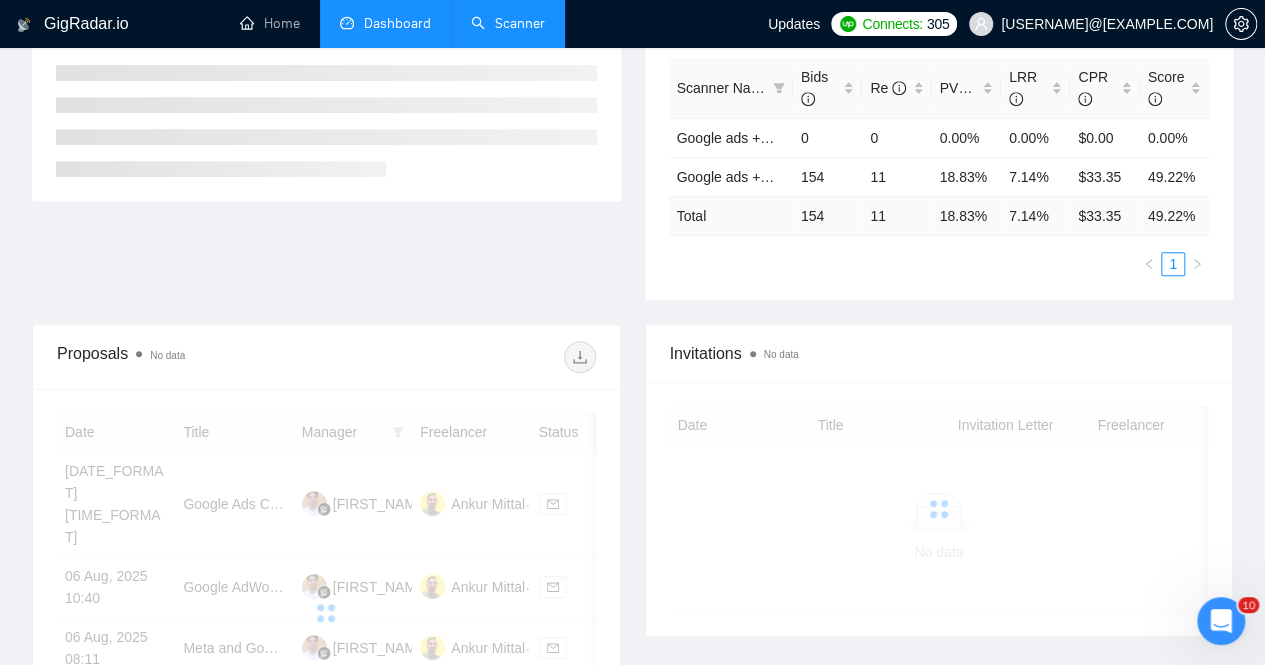 scroll, scrollTop: 449, scrollLeft: 0, axis: vertical 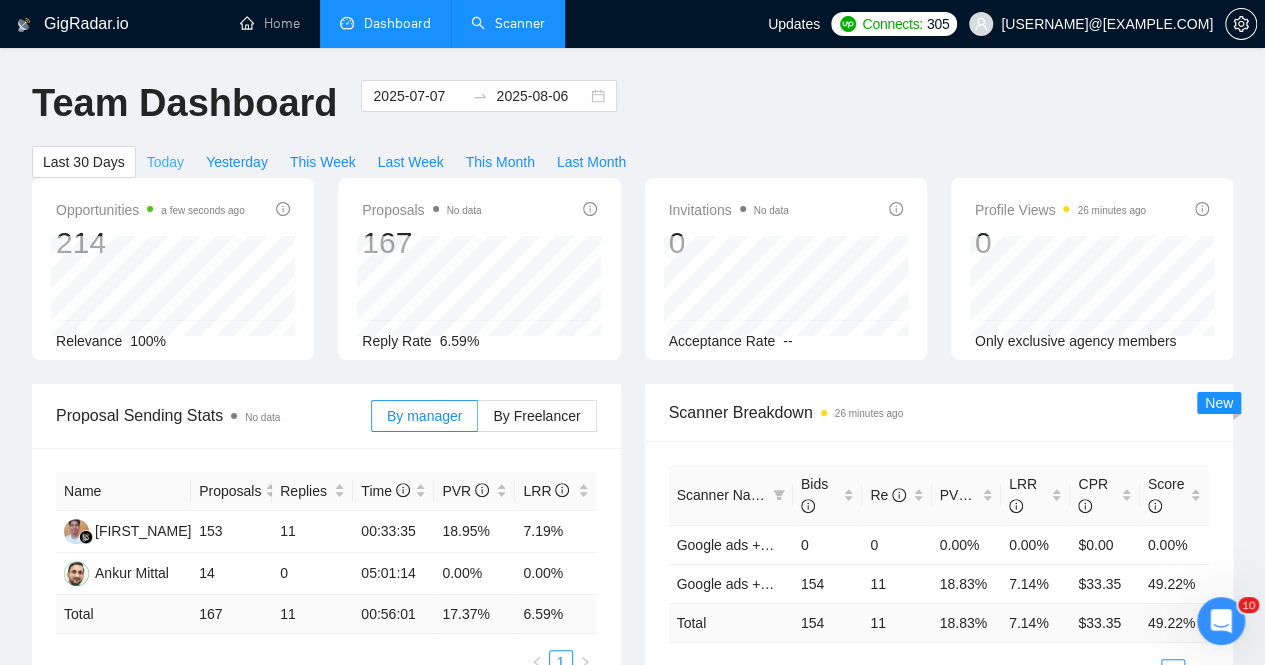 click on "Today" at bounding box center [165, 162] 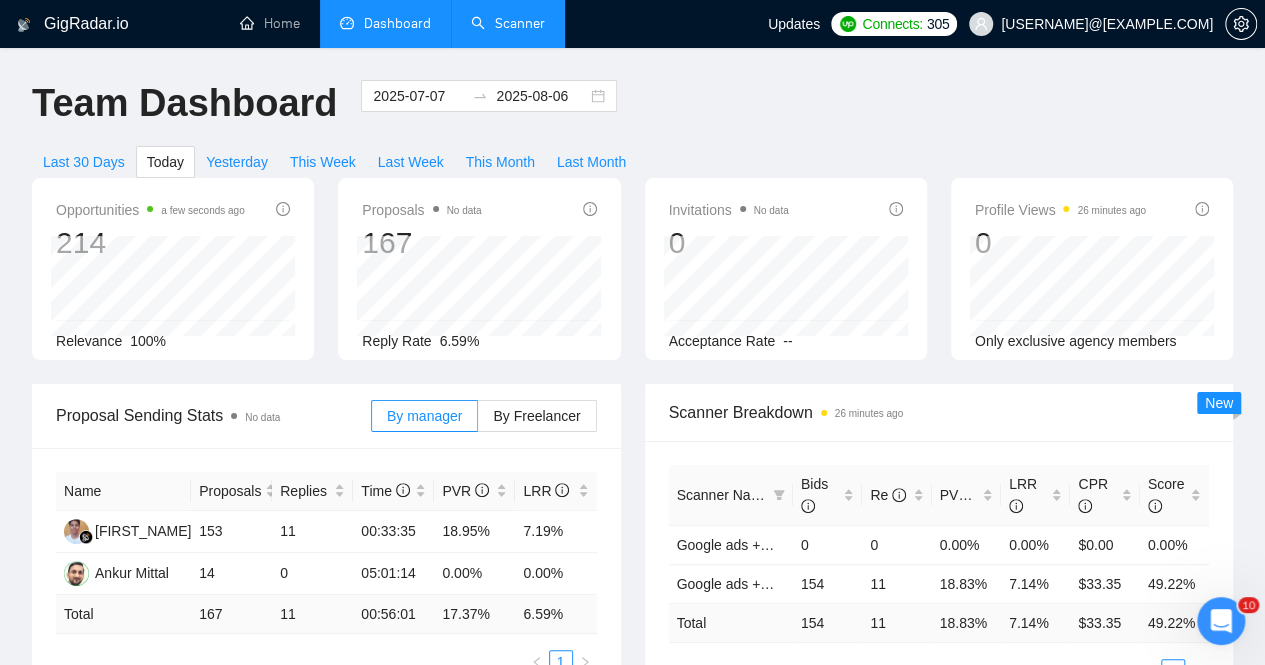 type on "2025-08-06" 